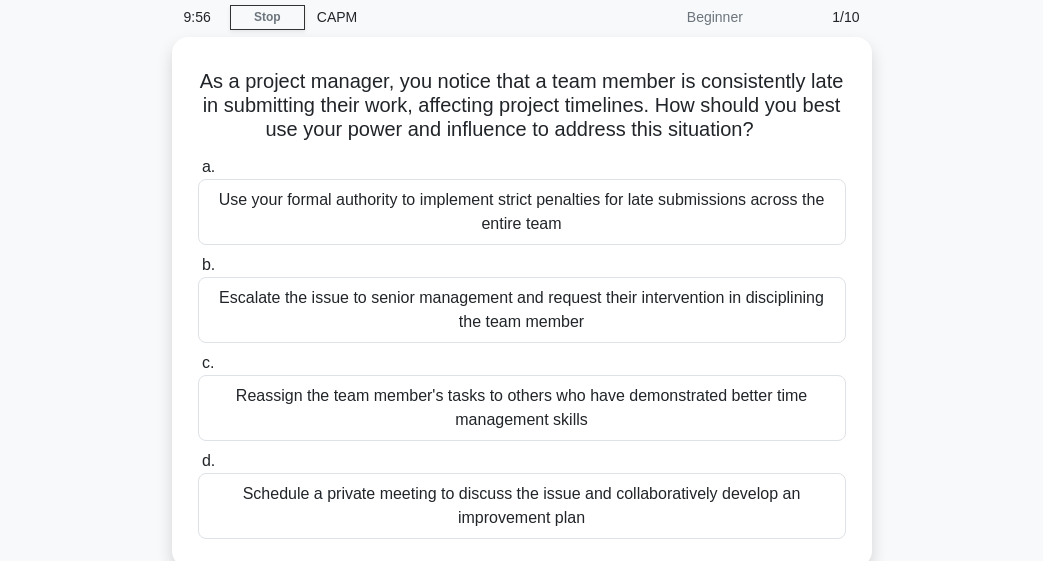 scroll, scrollTop: 80, scrollLeft: 0, axis: vertical 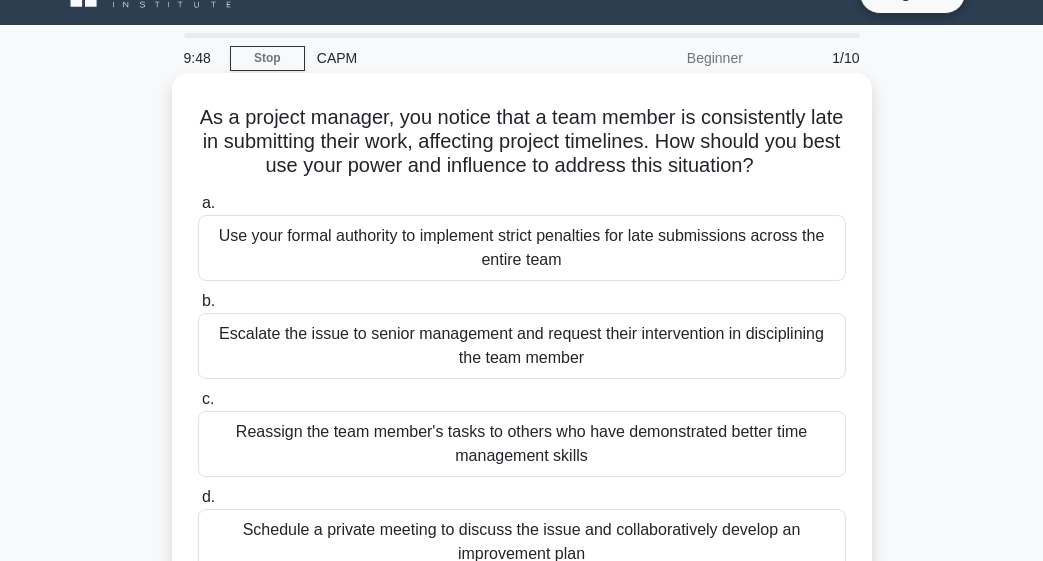 click on "Use your formal authority to implement strict penalties for late submissions across the entire team" at bounding box center (522, 248) 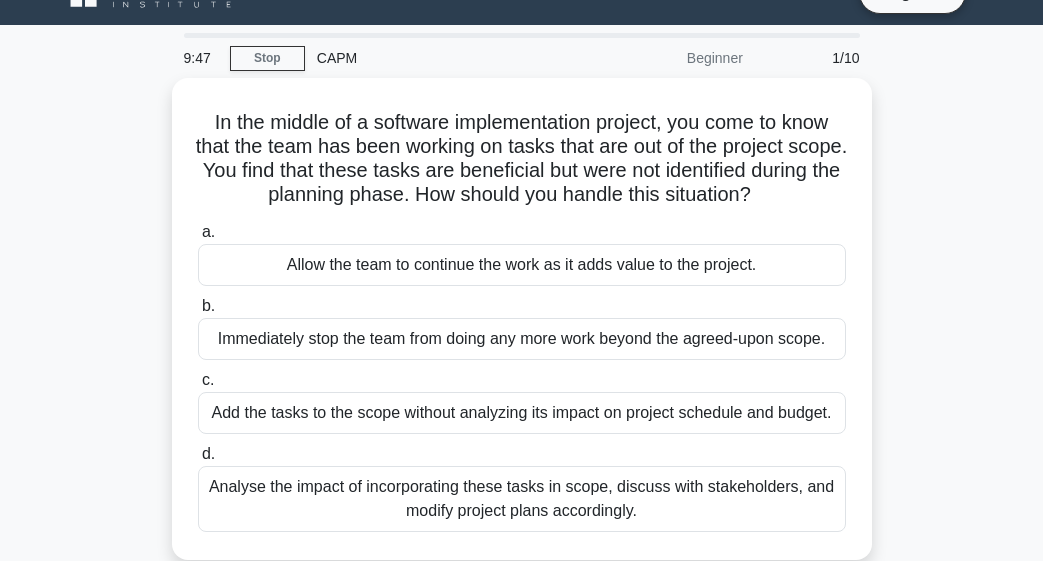 scroll, scrollTop: 0, scrollLeft: 0, axis: both 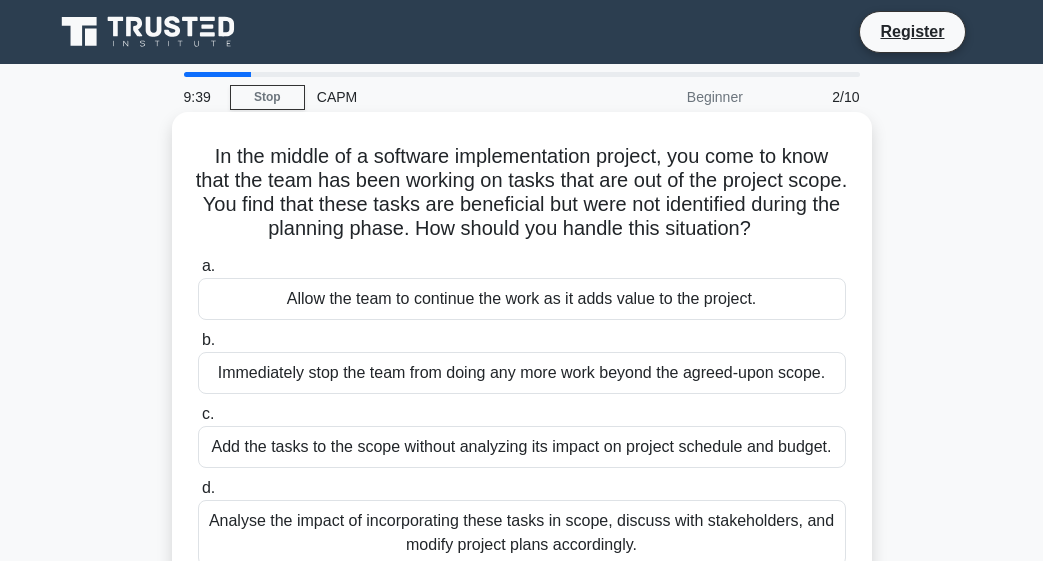 click on "Immediately stop the team from doing any more work beyond the agreed-upon scope." at bounding box center [522, 373] 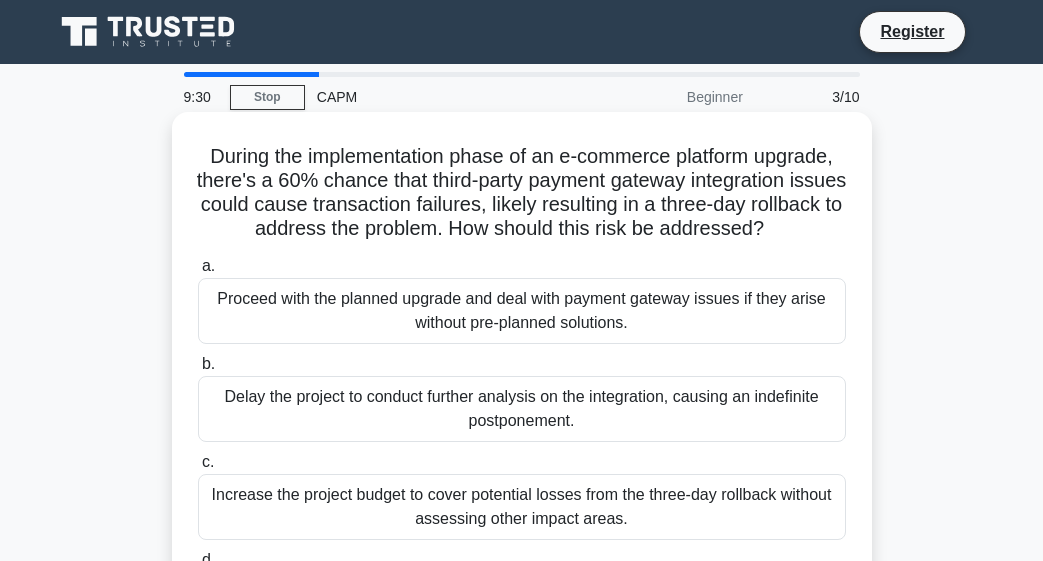 drag, startPoint x: 320, startPoint y: 370, endPoint x: 311, endPoint y: 309, distance: 61.66036 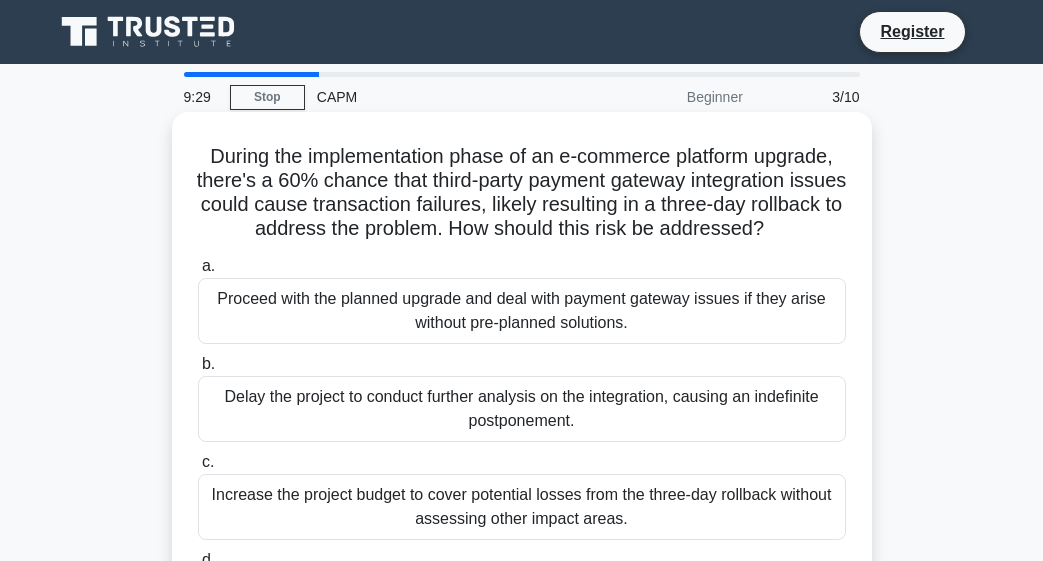 click on "Proceed with the planned upgrade and deal with payment gateway issues if they arise without pre-planned solutions." at bounding box center [522, 311] 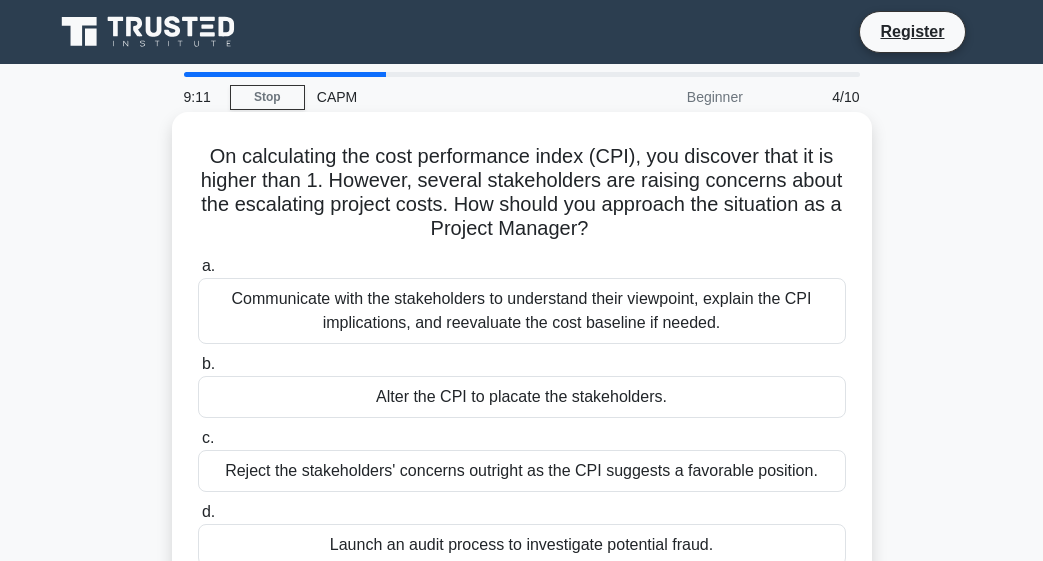 click on "Alter the CPI to placate the stakeholders." at bounding box center [522, 397] 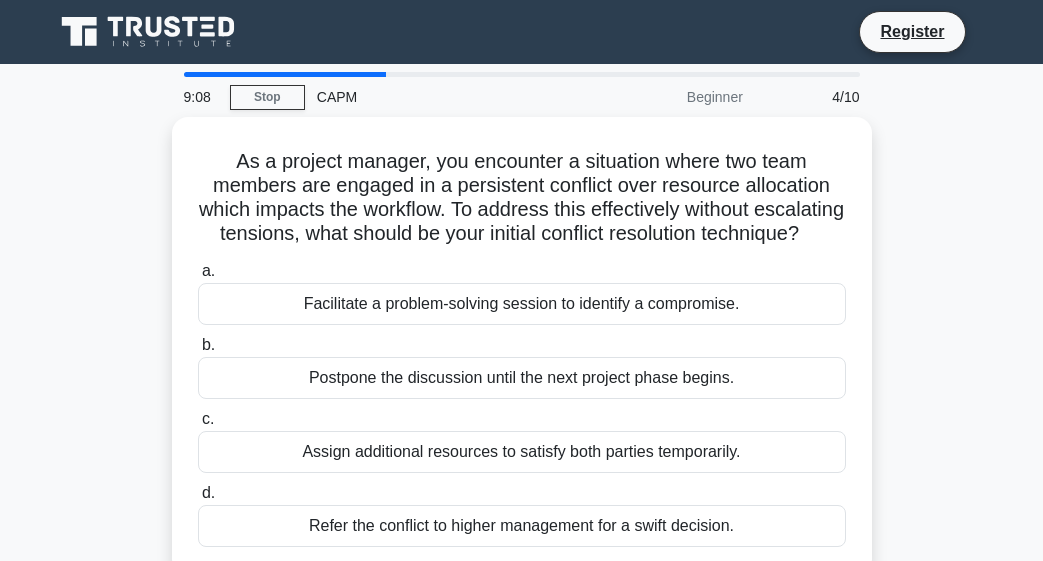 click on "Postpone the discussion until the next project phase begins." at bounding box center [522, 378] 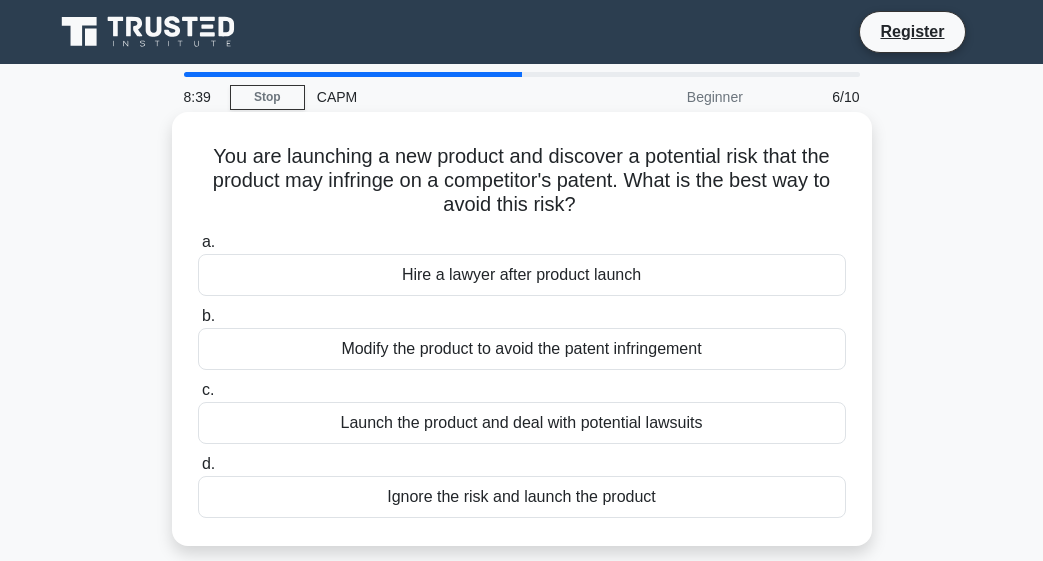 click on "Modify the product to avoid the patent infringement" at bounding box center (522, 349) 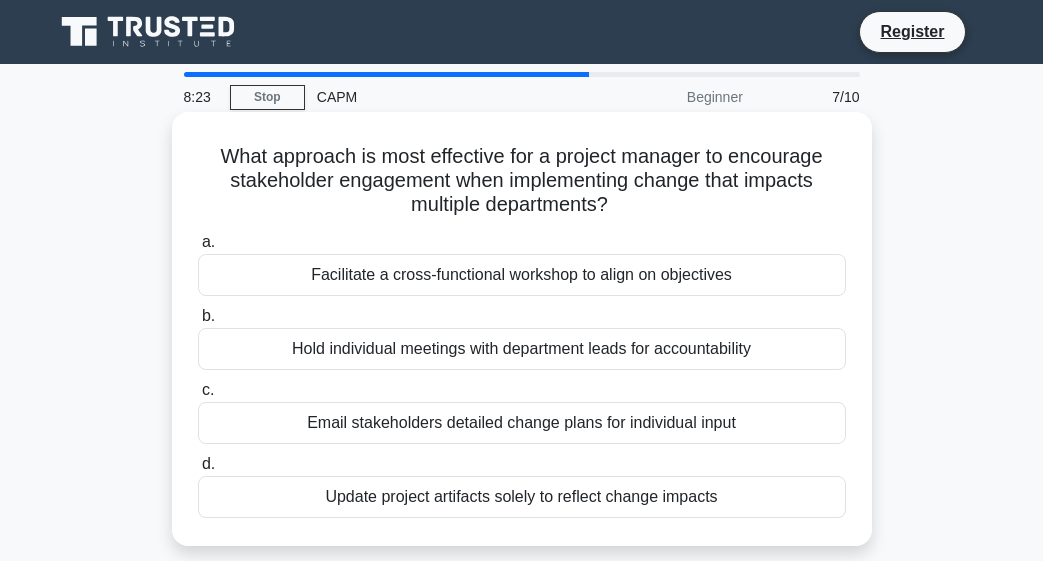 click on "Facilitate a cross-functional workshop to align on objectives" at bounding box center [522, 275] 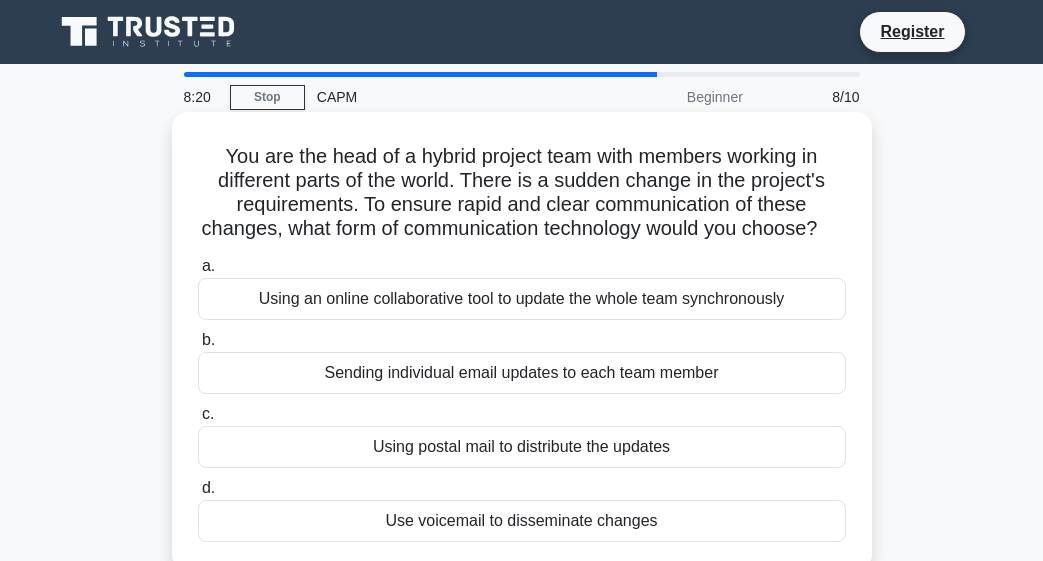 click on "Using an online collaborative tool to update the whole team synchronously" at bounding box center (522, 299) 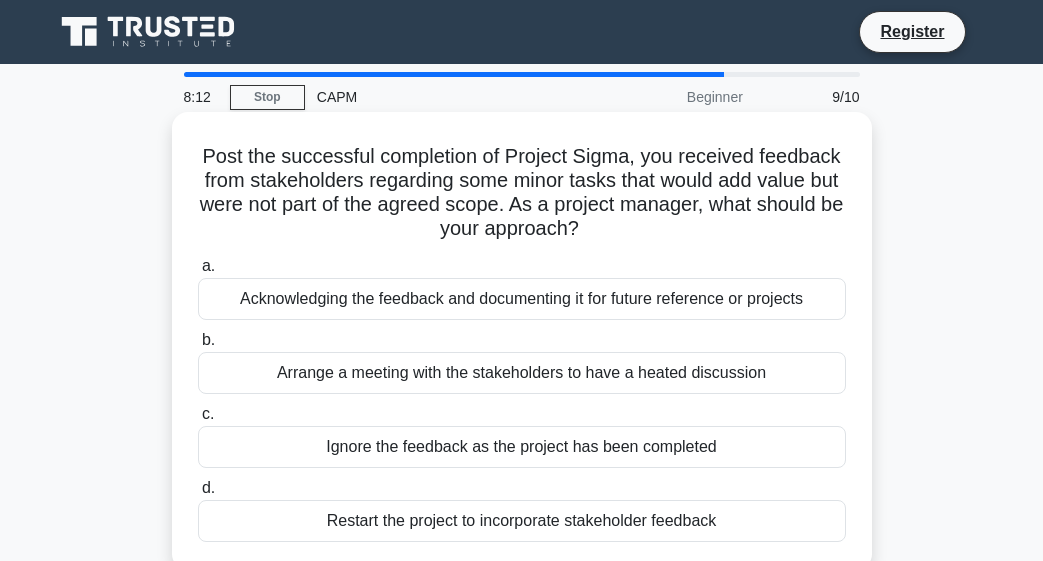 click on "Arrange a meeting with the stakeholders to have a heated discussion" at bounding box center [522, 373] 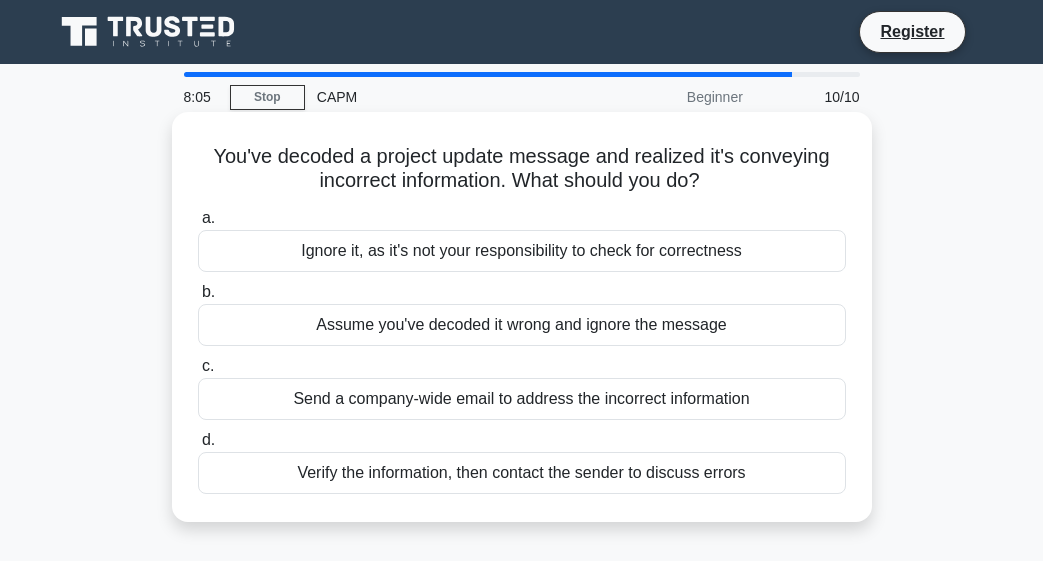click on "Assume you've decoded it wrong and ignore the message" at bounding box center [522, 325] 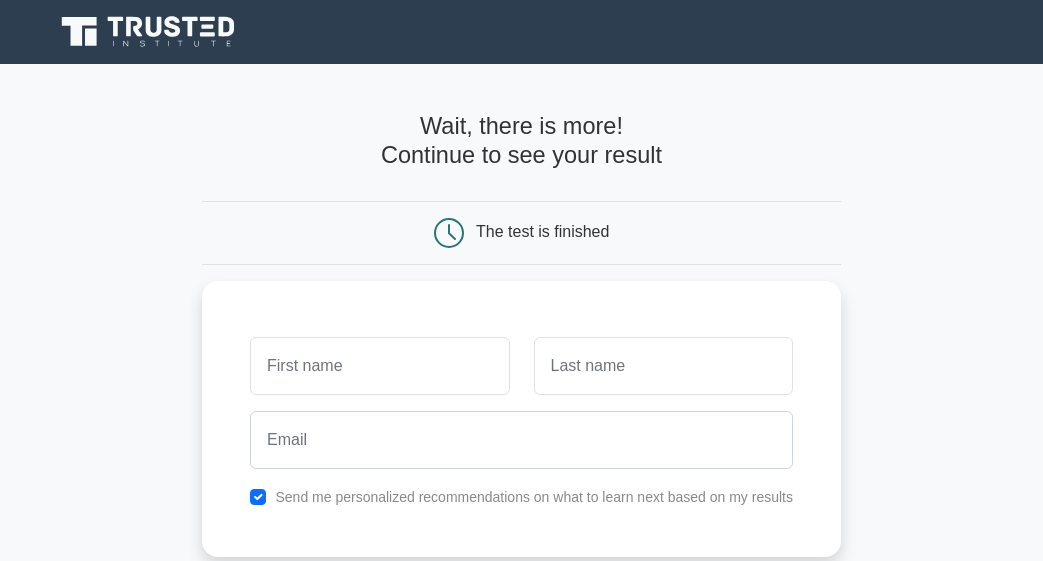 scroll, scrollTop: 0, scrollLeft: 0, axis: both 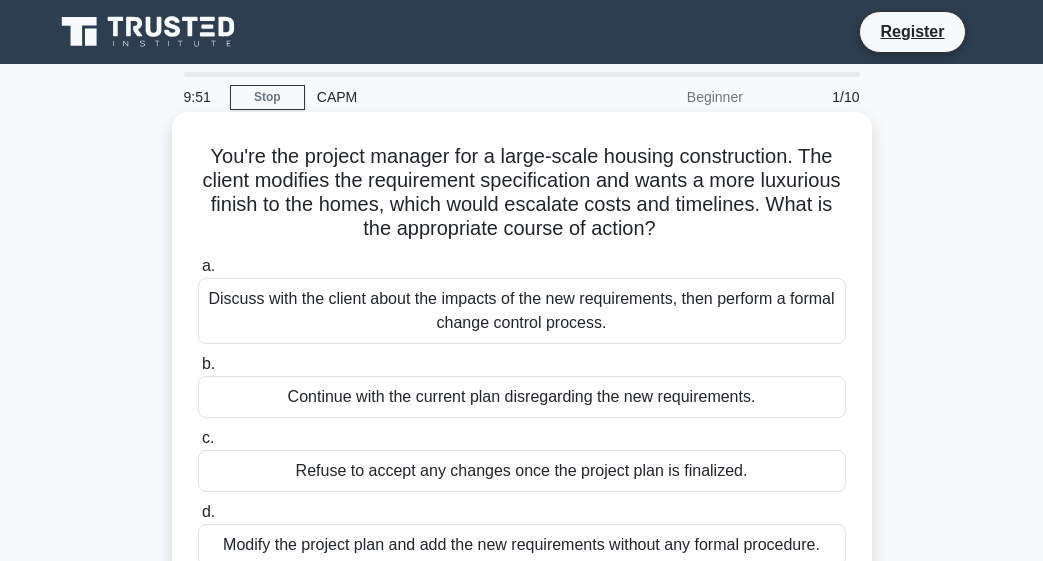 click on "Discuss with the client about the impacts of the new requirements, then perform a formal change control process." at bounding box center [522, 311] 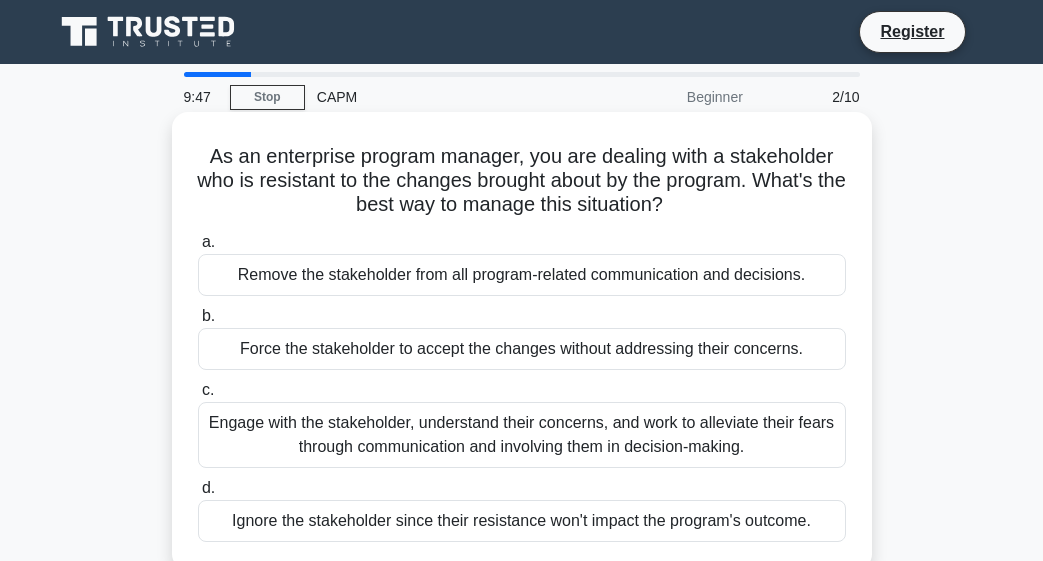 click on "Force the stakeholder to accept the changes without addressing their concerns." at bounding box center (522, 349) 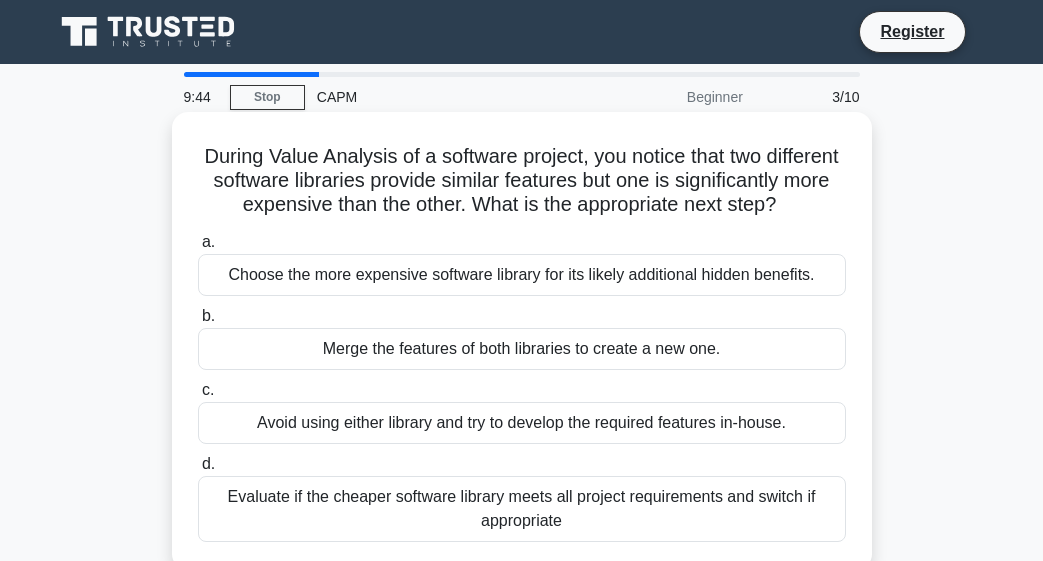 click on "Merge the features of both libraries to create a new one." at bounding box center (522, 349) 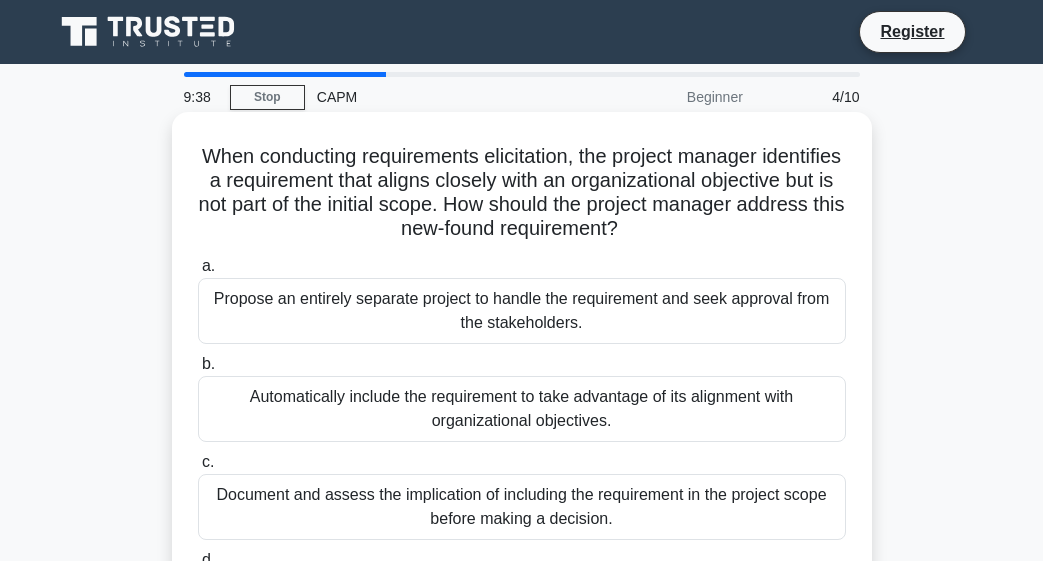 click on "Automatically include the requirement to take advantage of its alignment with organizational objectives." at bounding box center (522, 409) 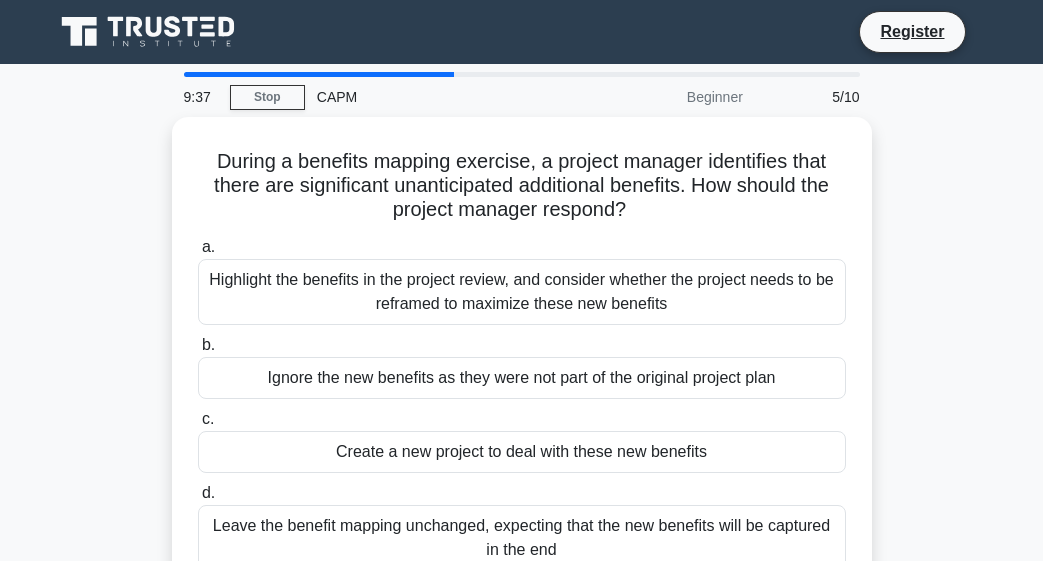 click on "Ignore the new benefits as they were not part of the original project plan" at bounding box center (522, 378) 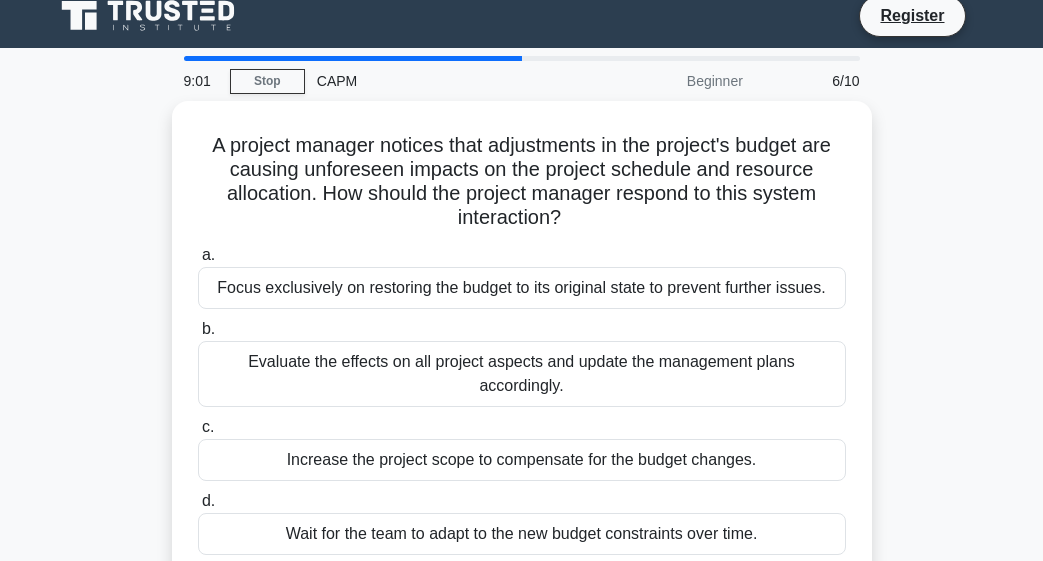 scroll, scrollTop: 0, scrollLeft: 0, axis: both 